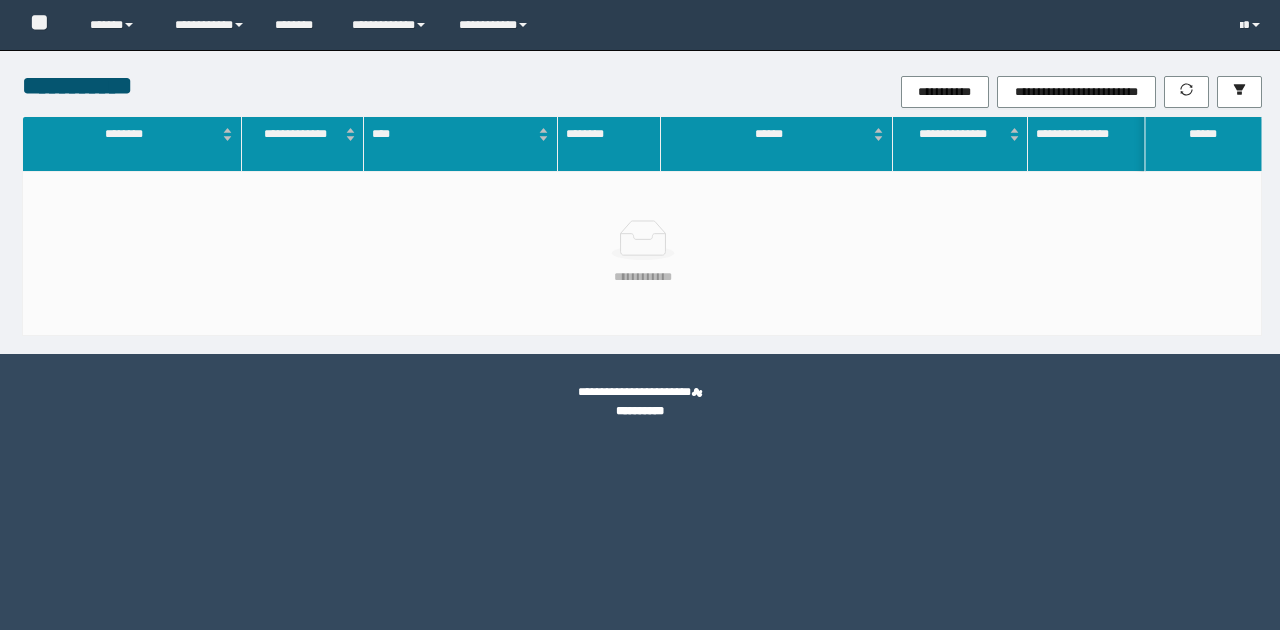 scroll, scrollTop: 0, scrollLeft: 0, axis: both 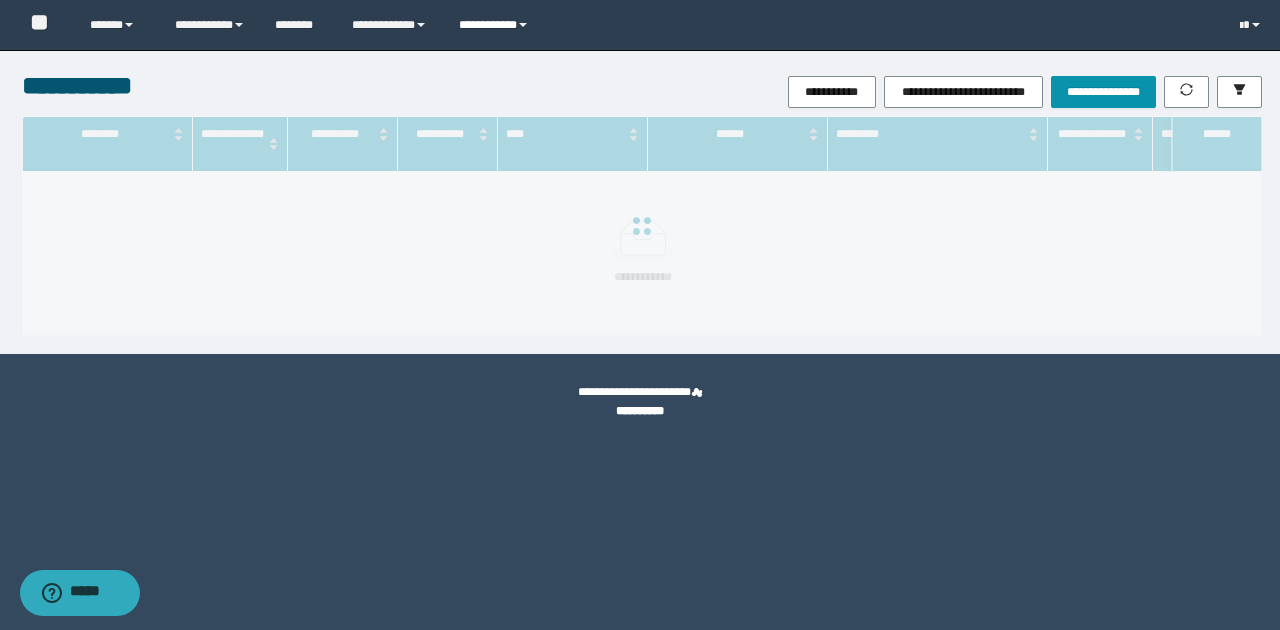 click on "**********" at bounding box center (496, 25) 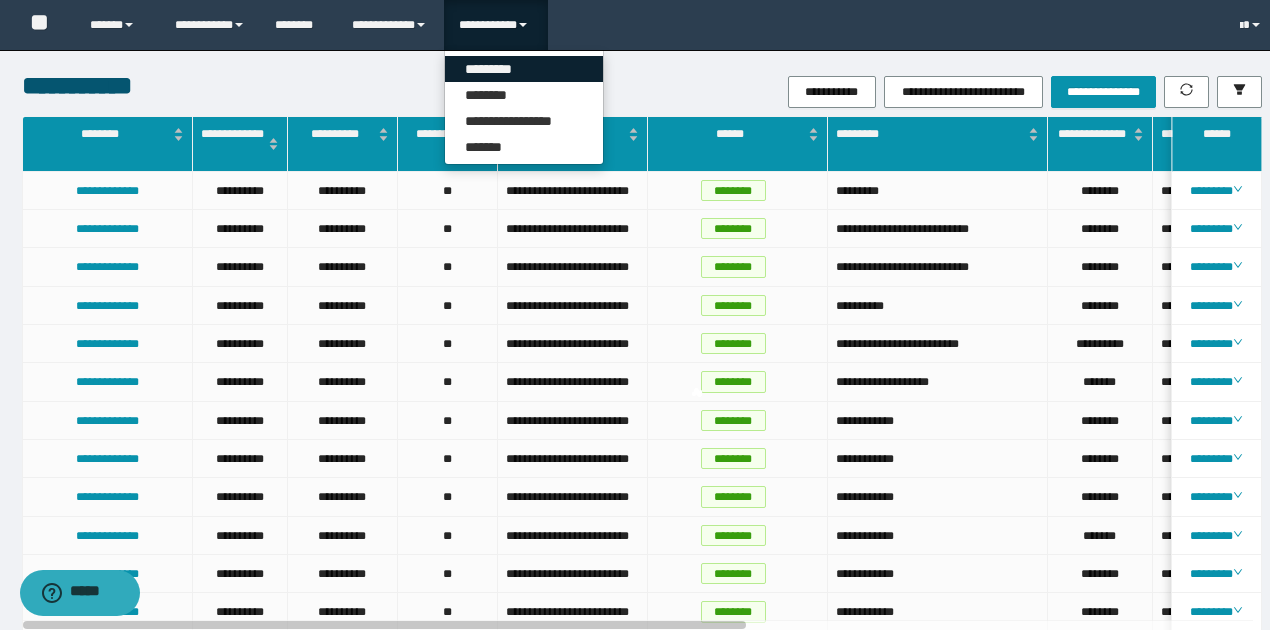 click on "*********" at bounding box center [524, 69] 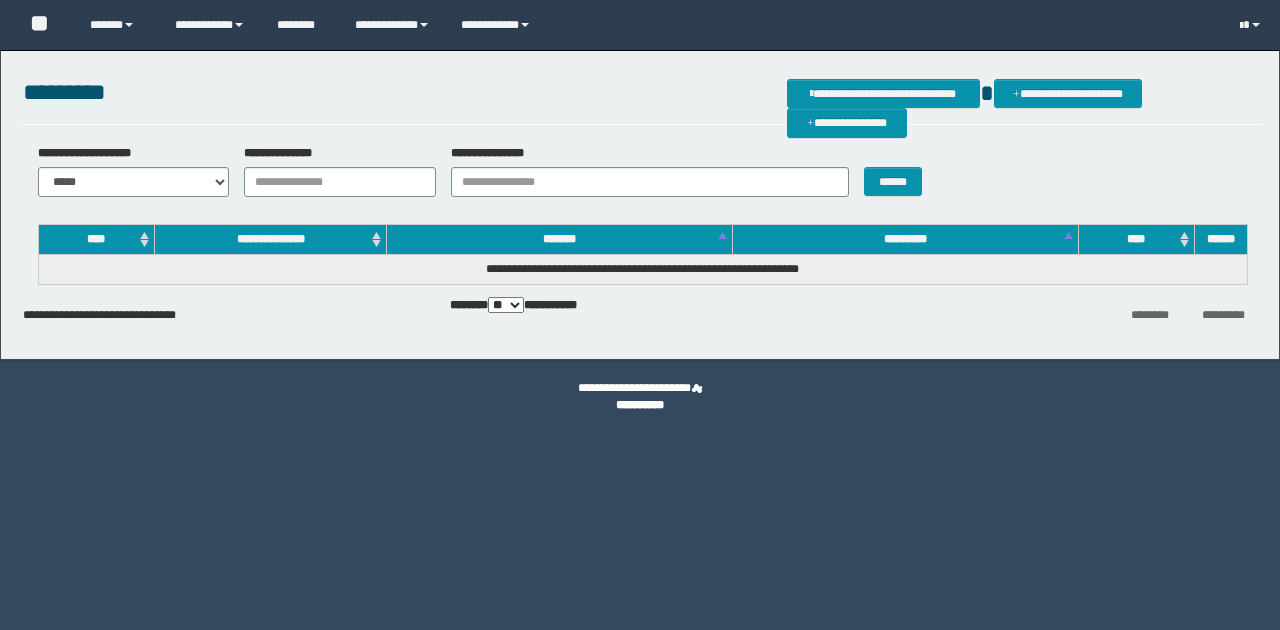 scroll, scrollTop: 0, scrollLeft: 0, axis: both 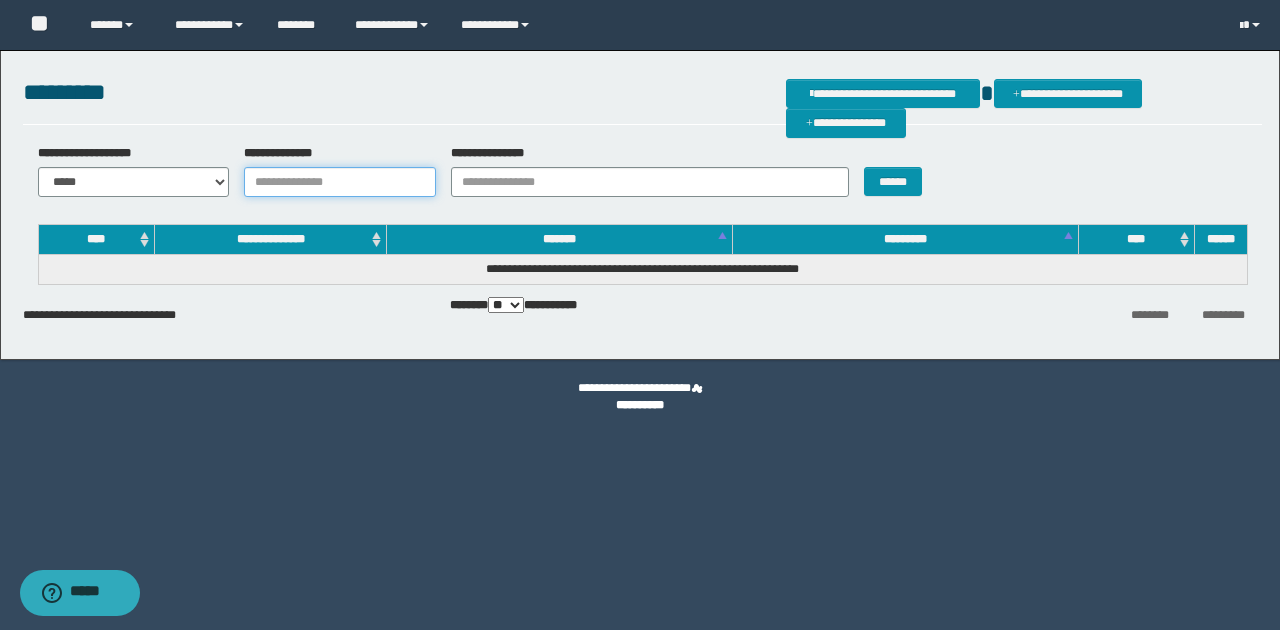click on "**********" at bounding box center [340, 182] 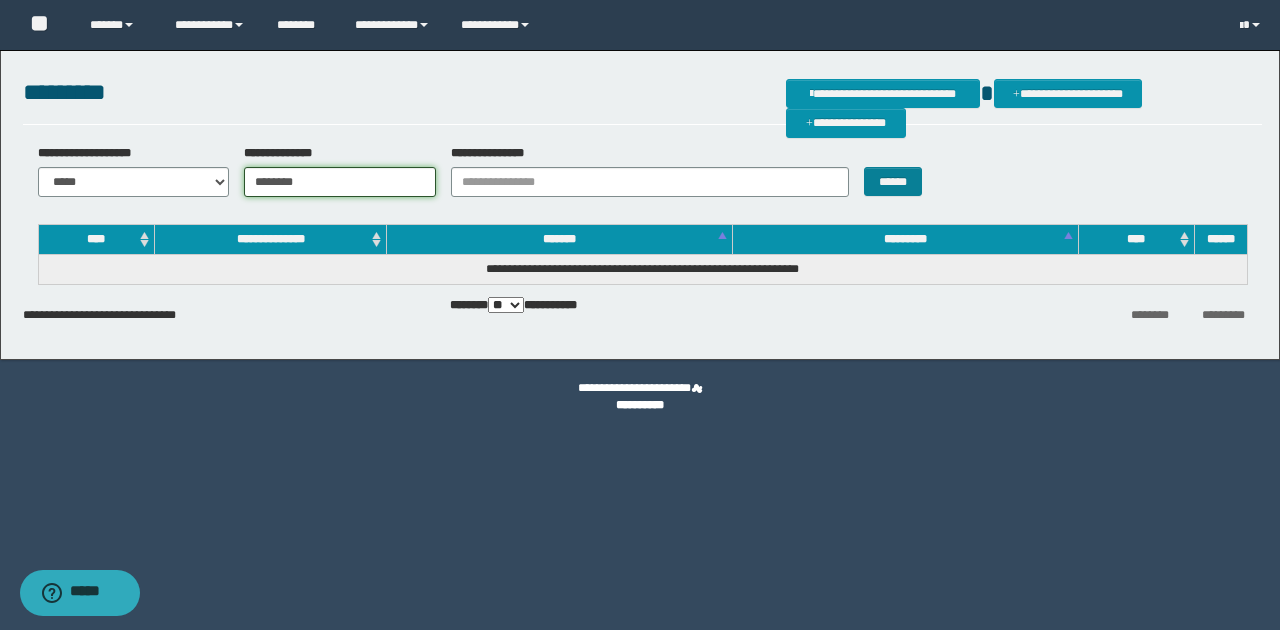 type on "********" 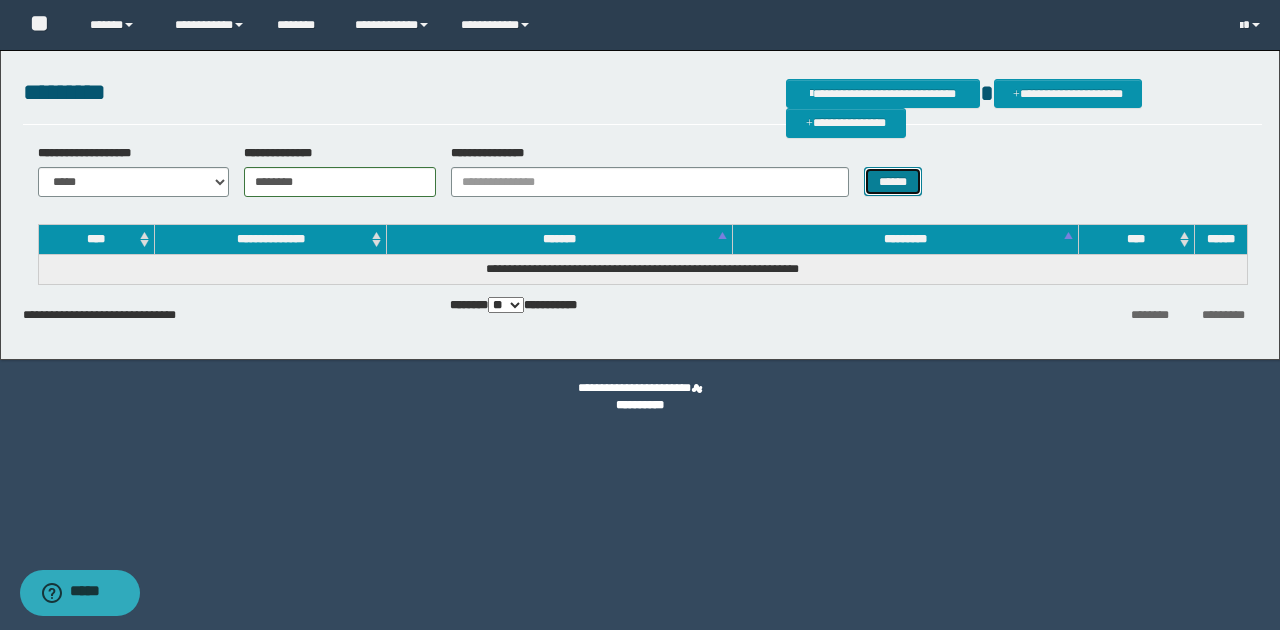 click on "******" at bounding box center (893, 181) 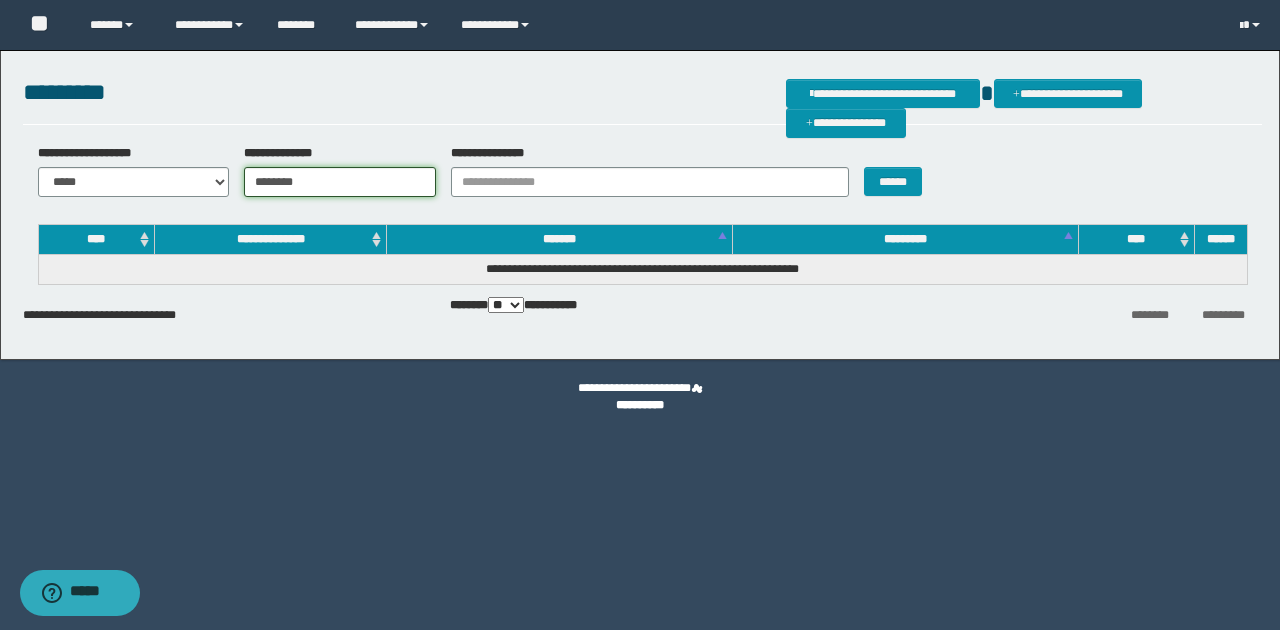 drag, startPoint x: 316, startPoint y: 185, endPoint x: 222, endPoint y: 184, distance: 94.00532 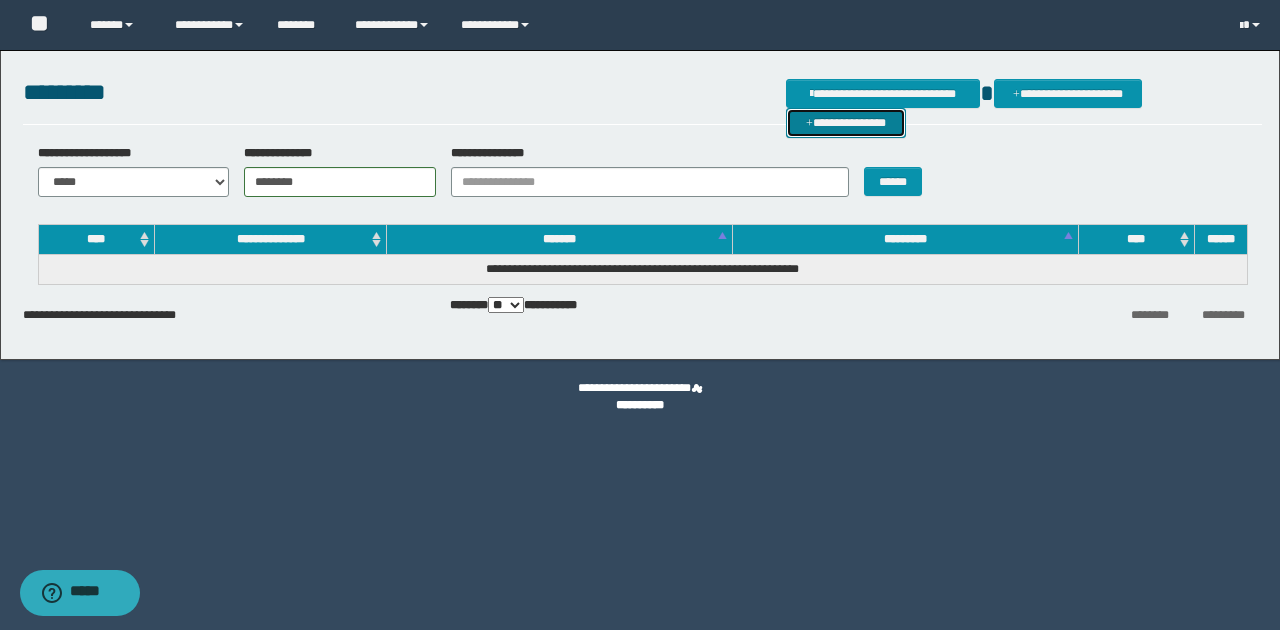 click on "**********" at bounding box center [846, 122] 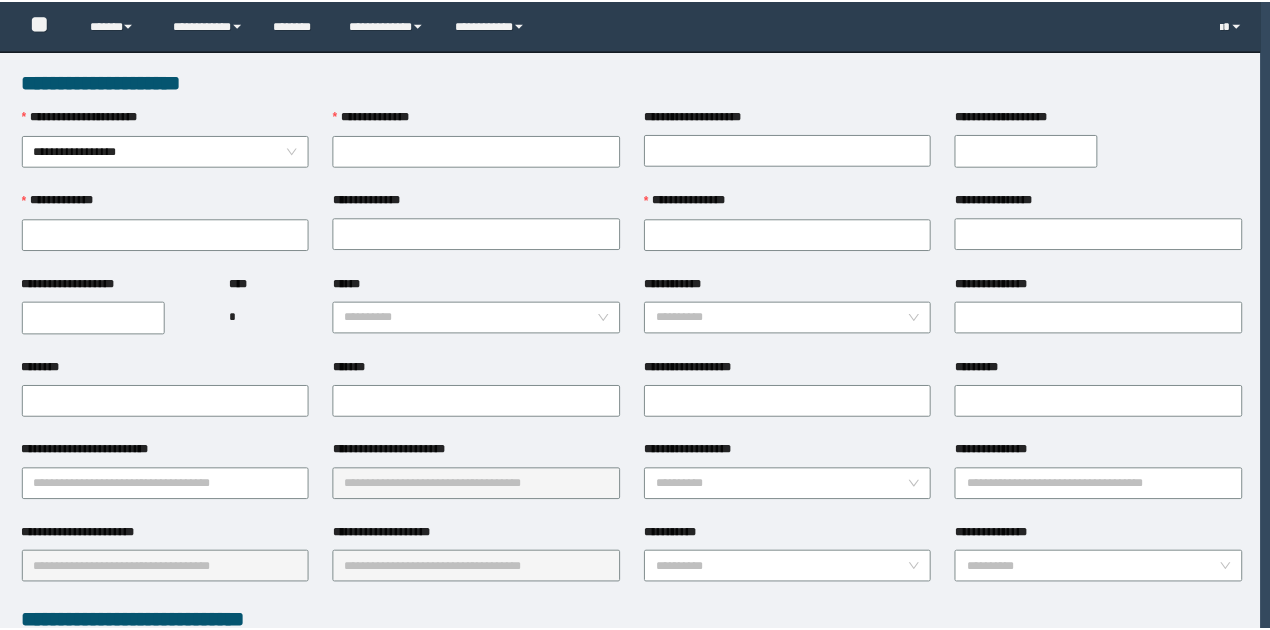 scroll, scrollTop: 0, scrollLeft: 0, axis: both 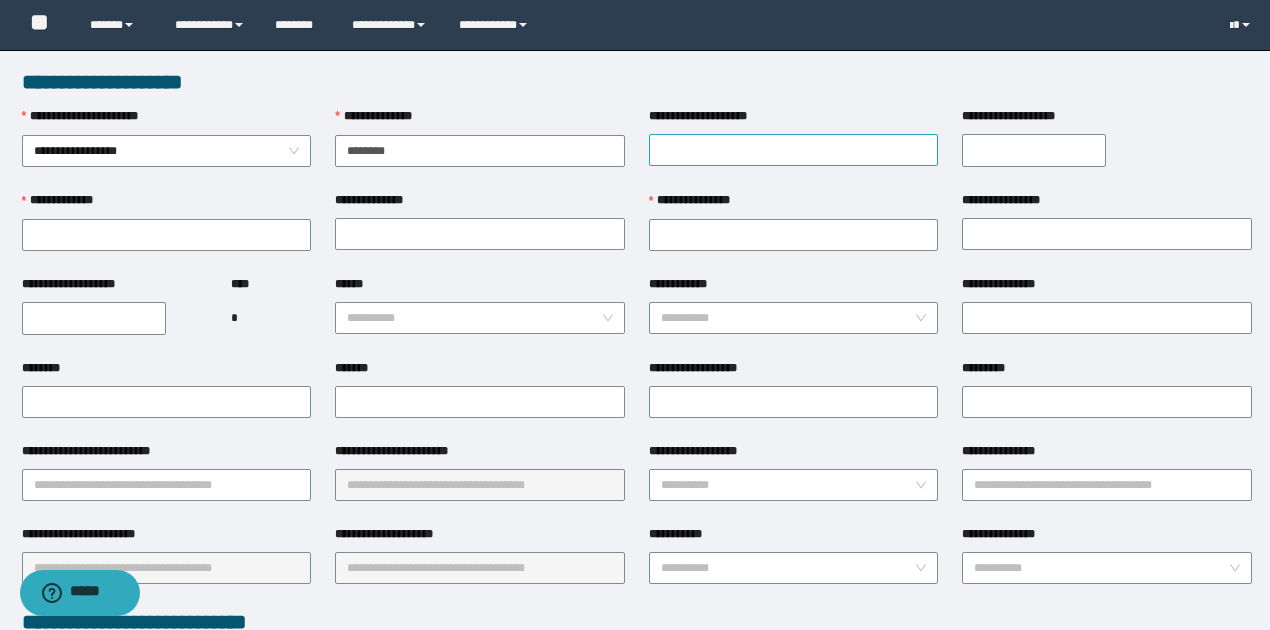 type on "********" 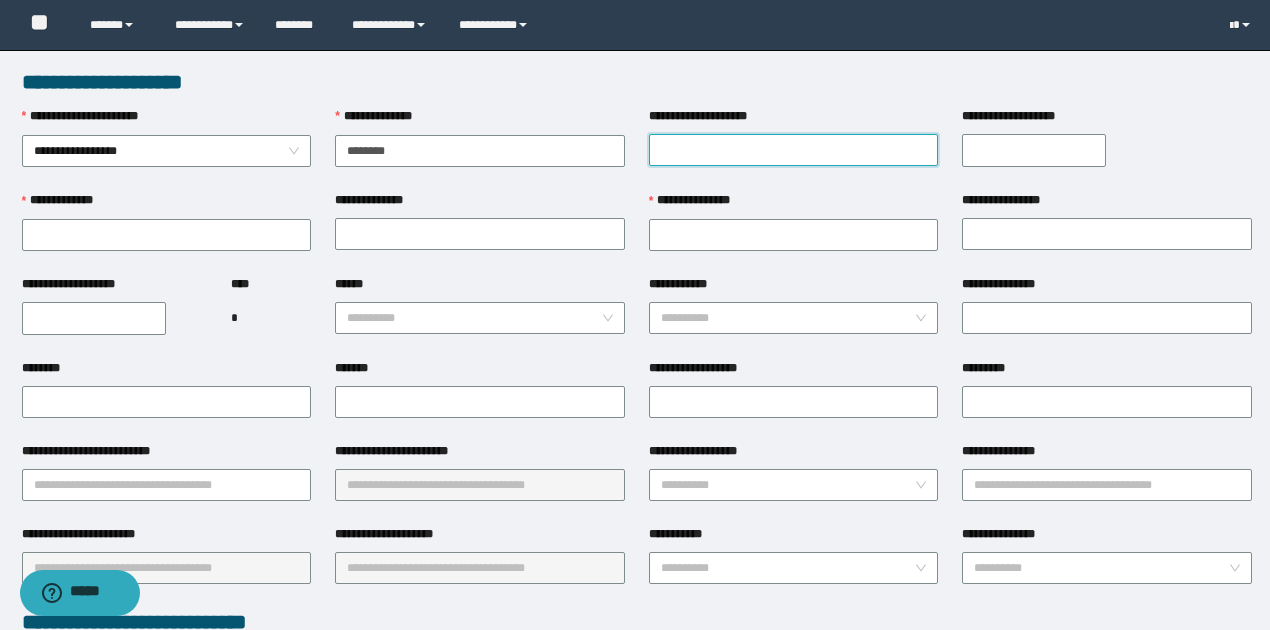 click on "**********" at bounding box center [794, 150] 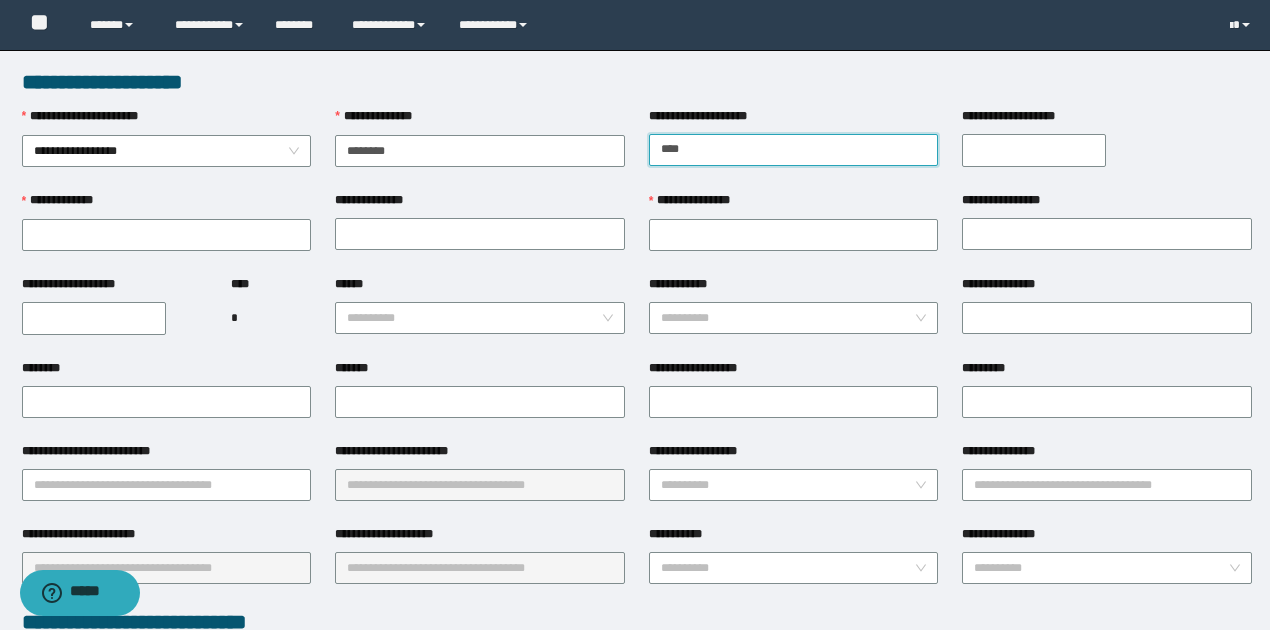 type on "********" 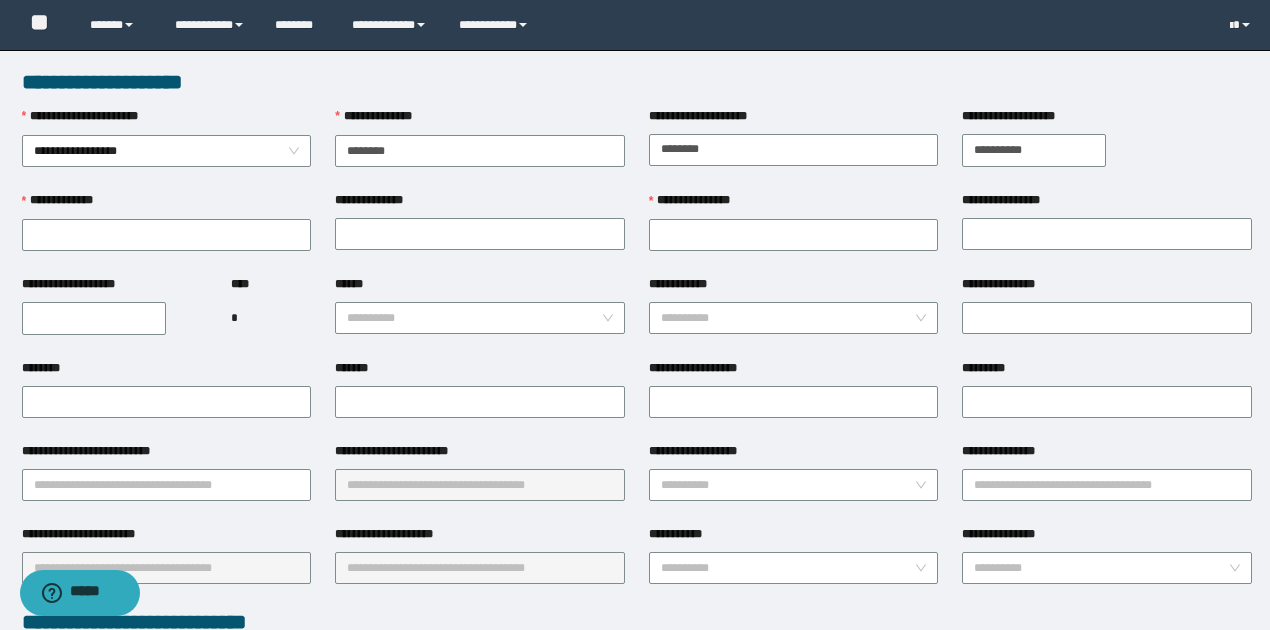 click on "**********" at bounding box center (1034, 150) 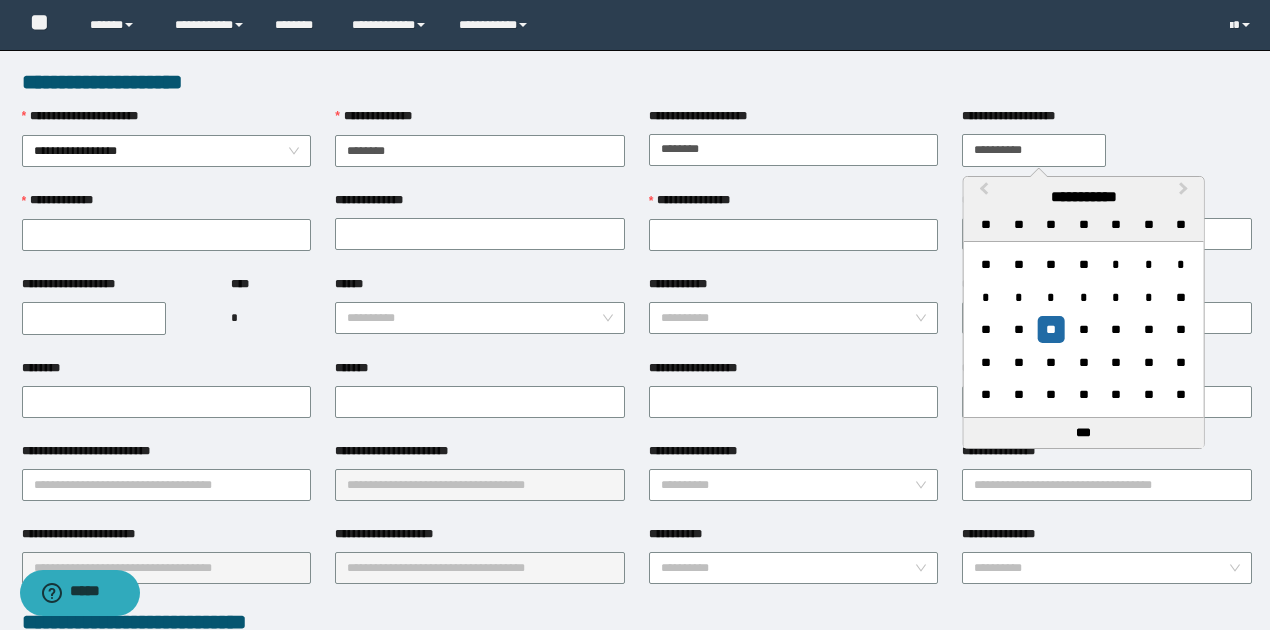 type on "**********" 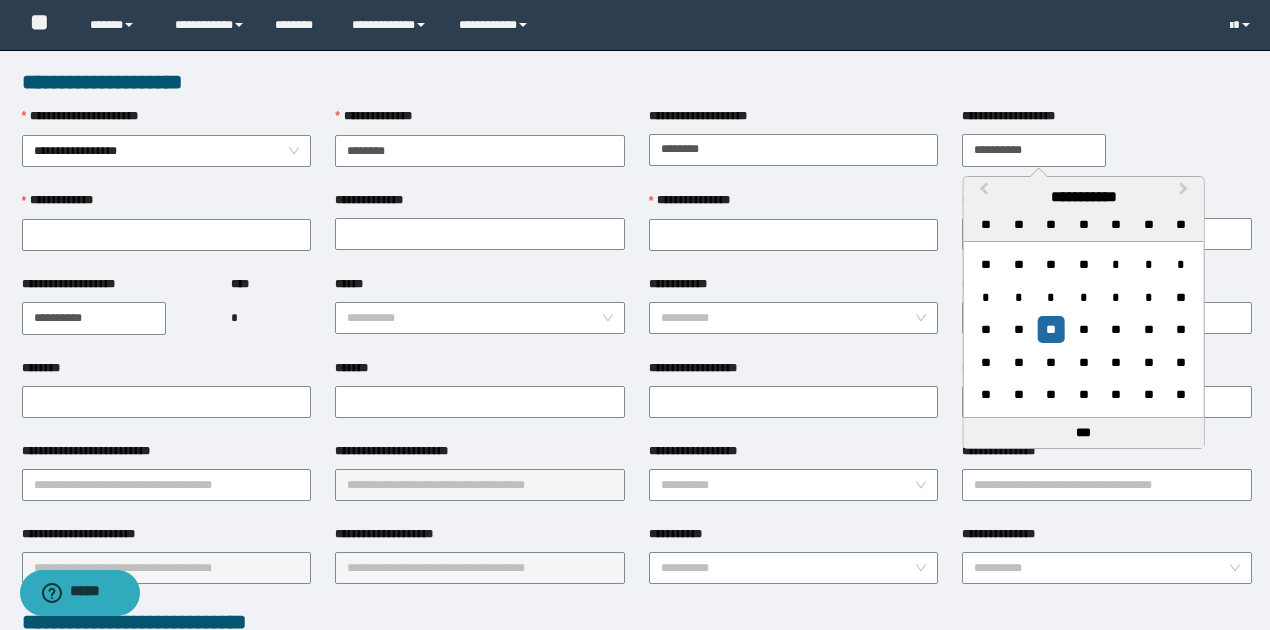 click on "**********" at bounding box center [94, 318] 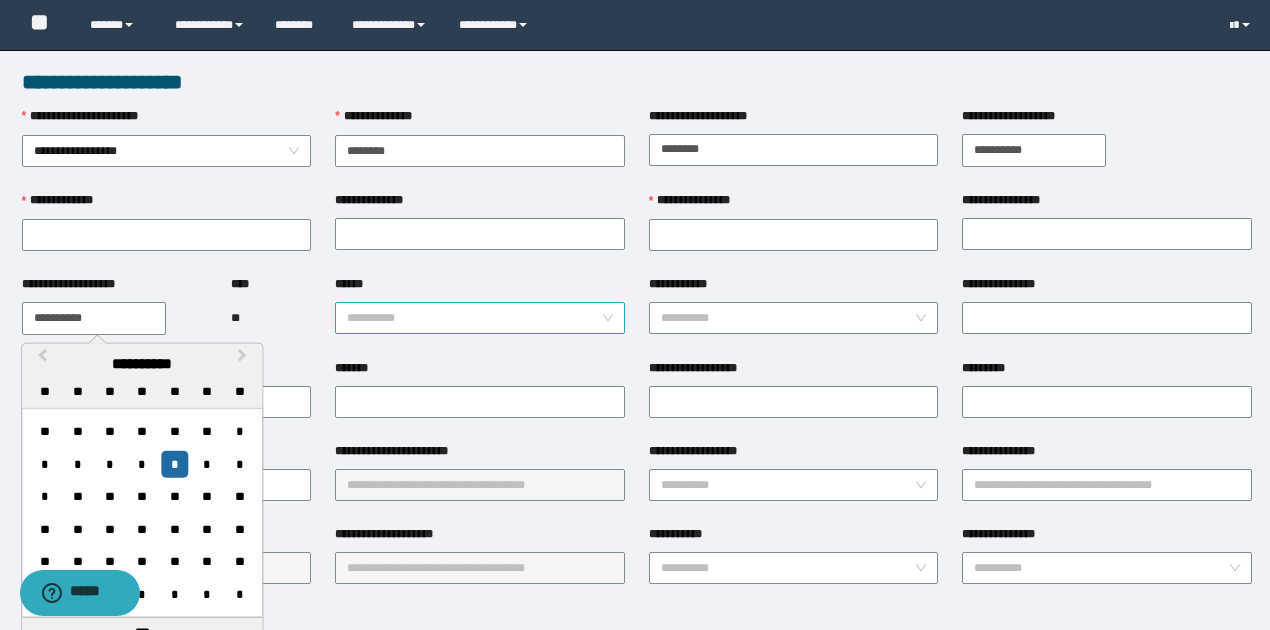 type on "**********" 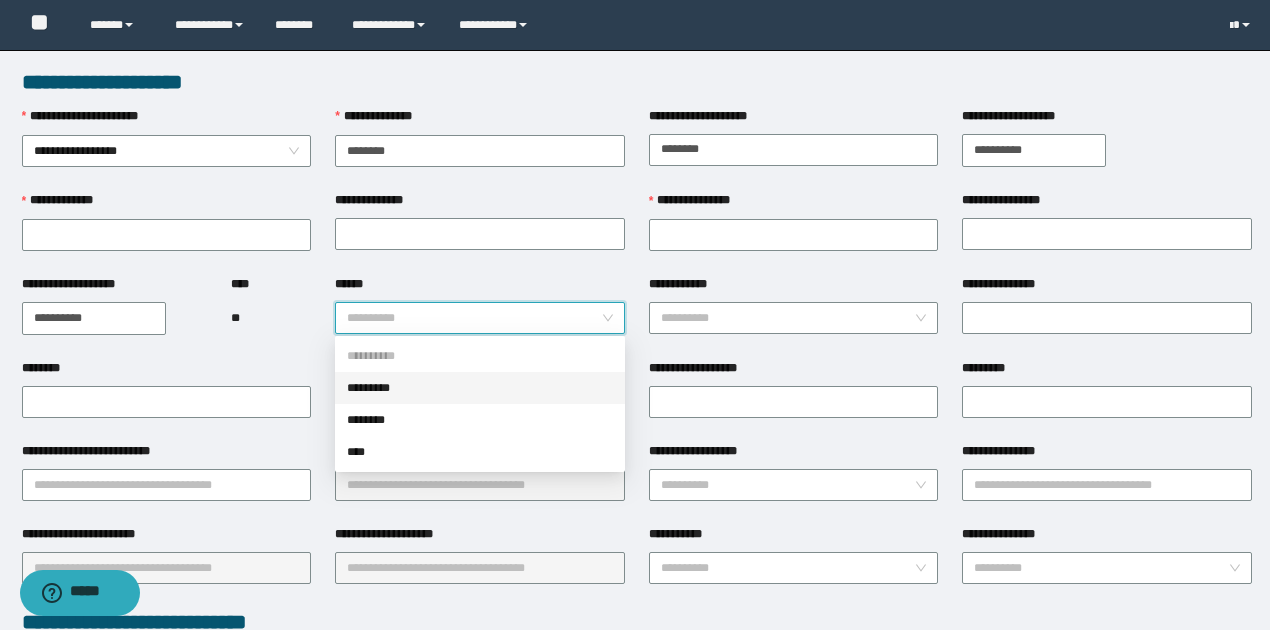 click on "*********" at bounding box center (480, 388) 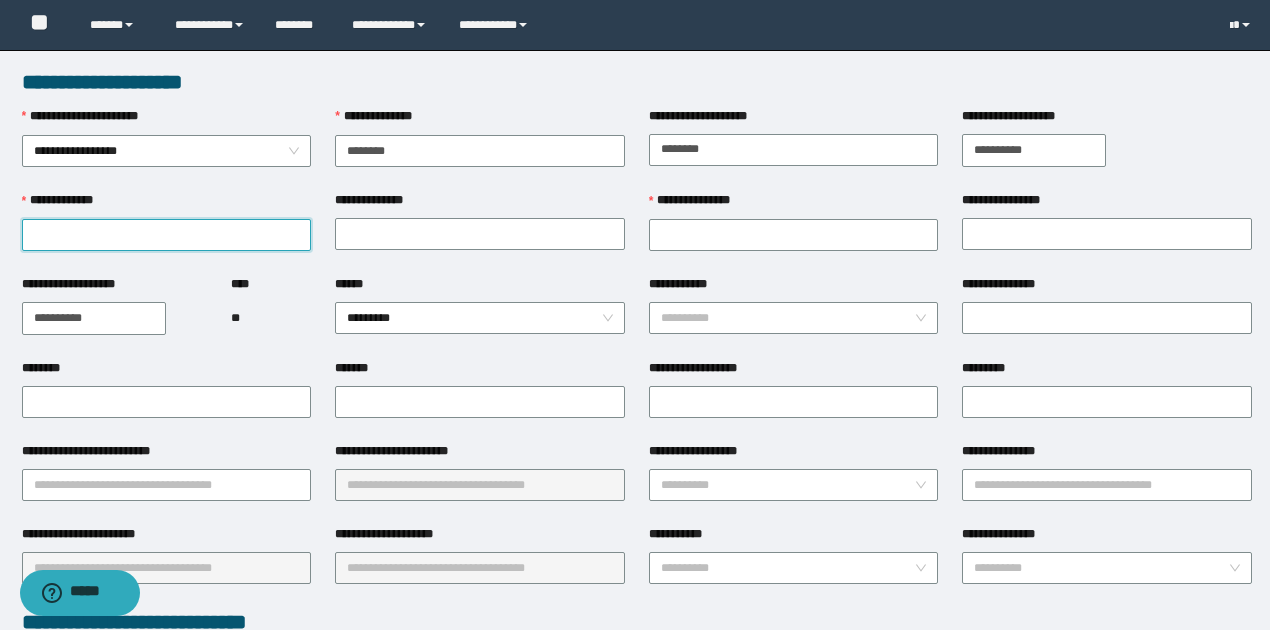 click on "**********" at bounding box center [167, 235] 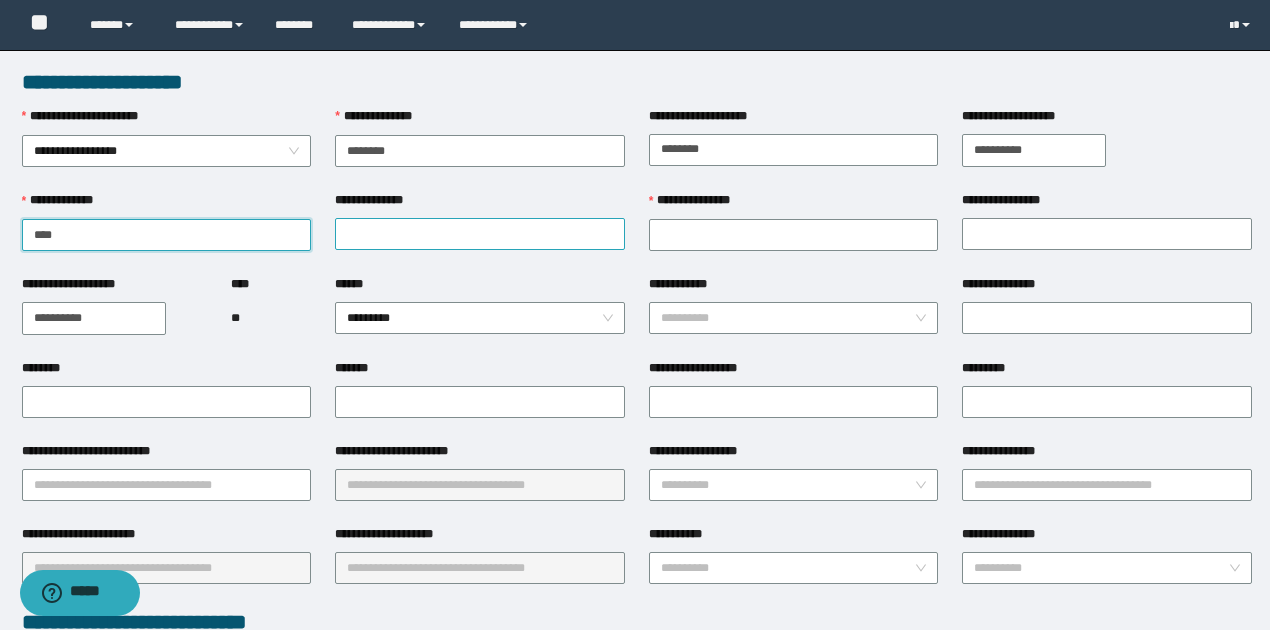 type on "****" 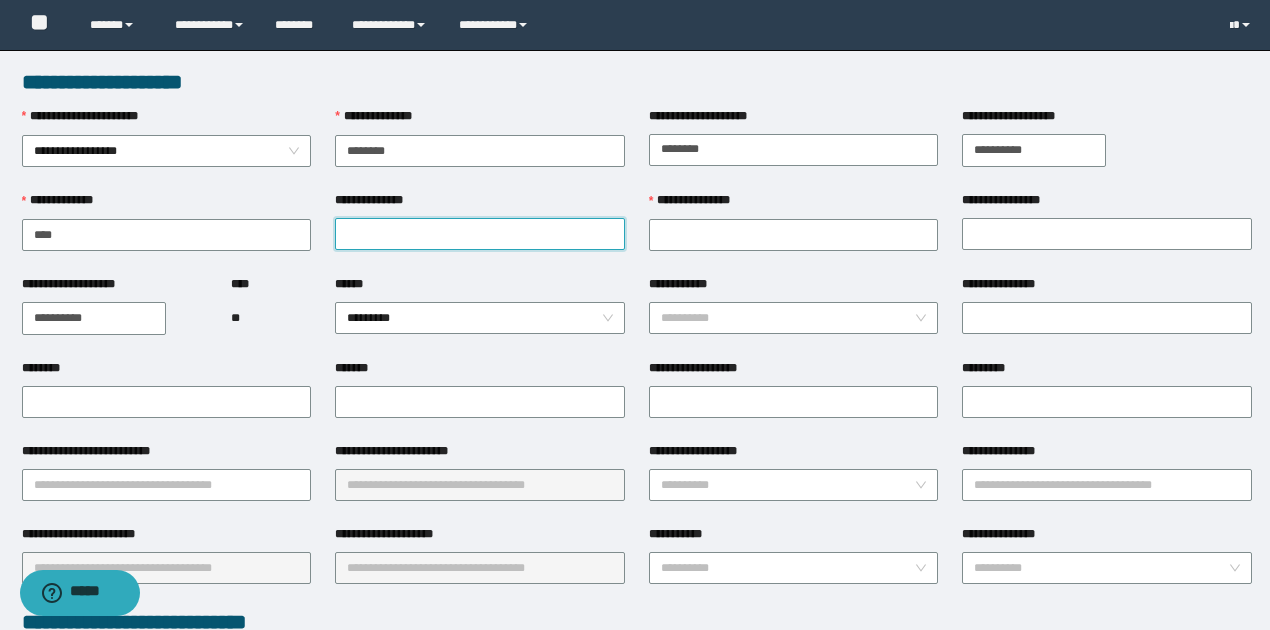 click on "**********" at bounding box center [480, 234] 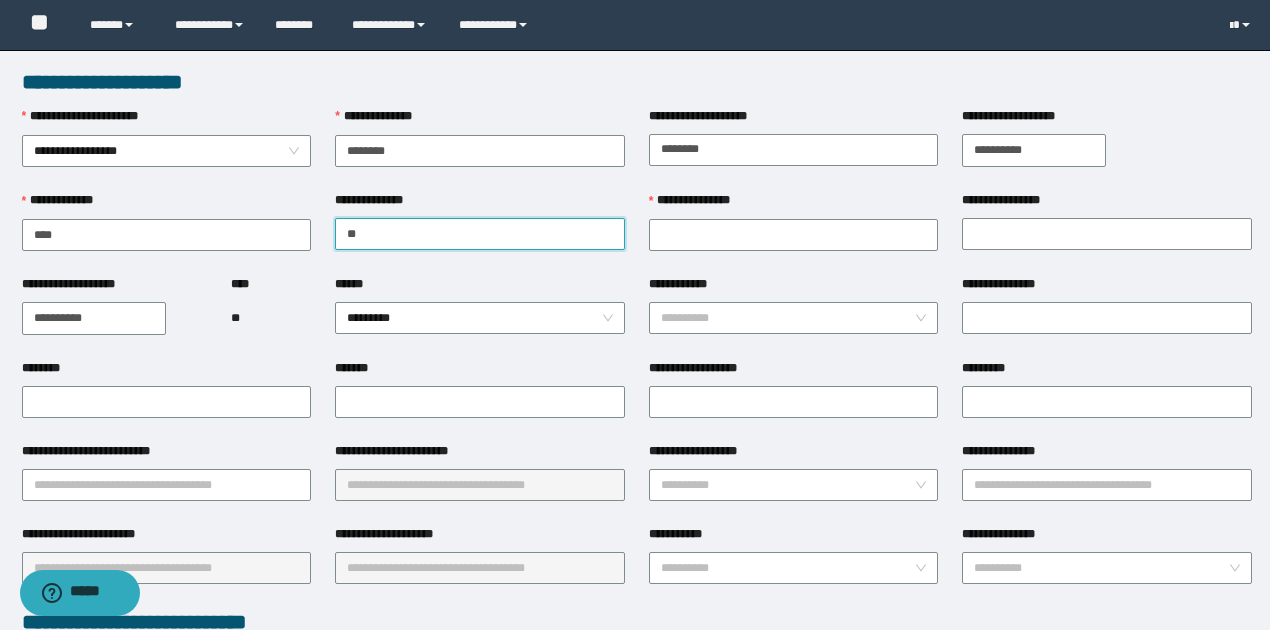 type on "********" 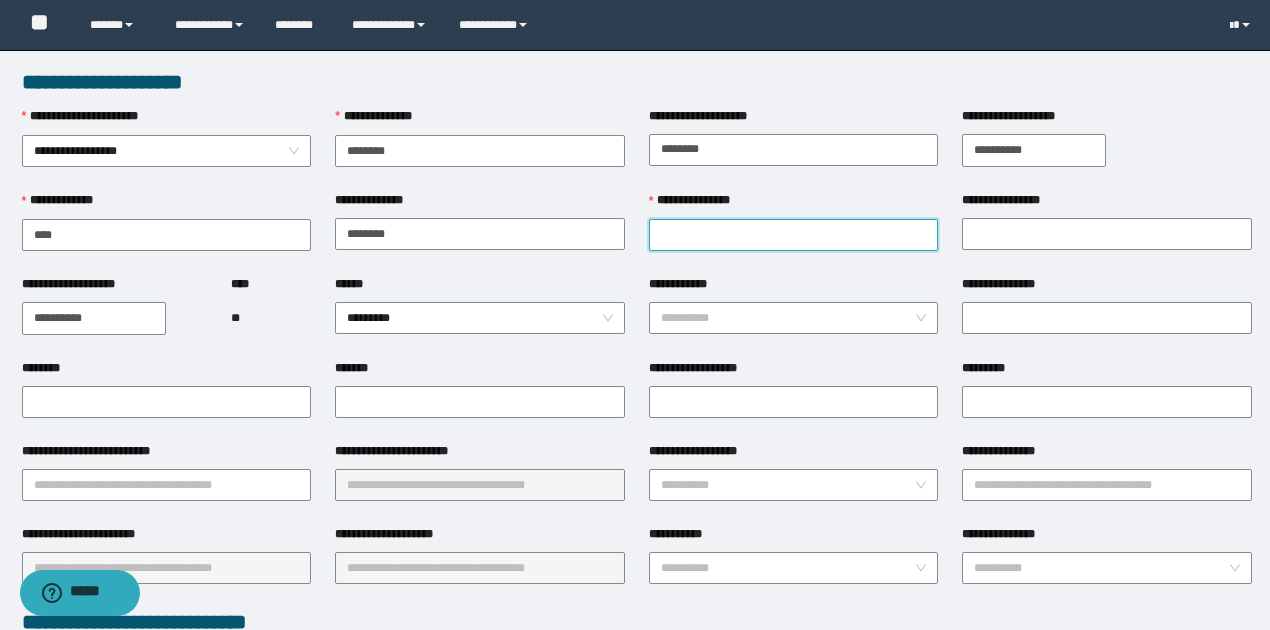 click on "**********" at bounding box center [794, 235] 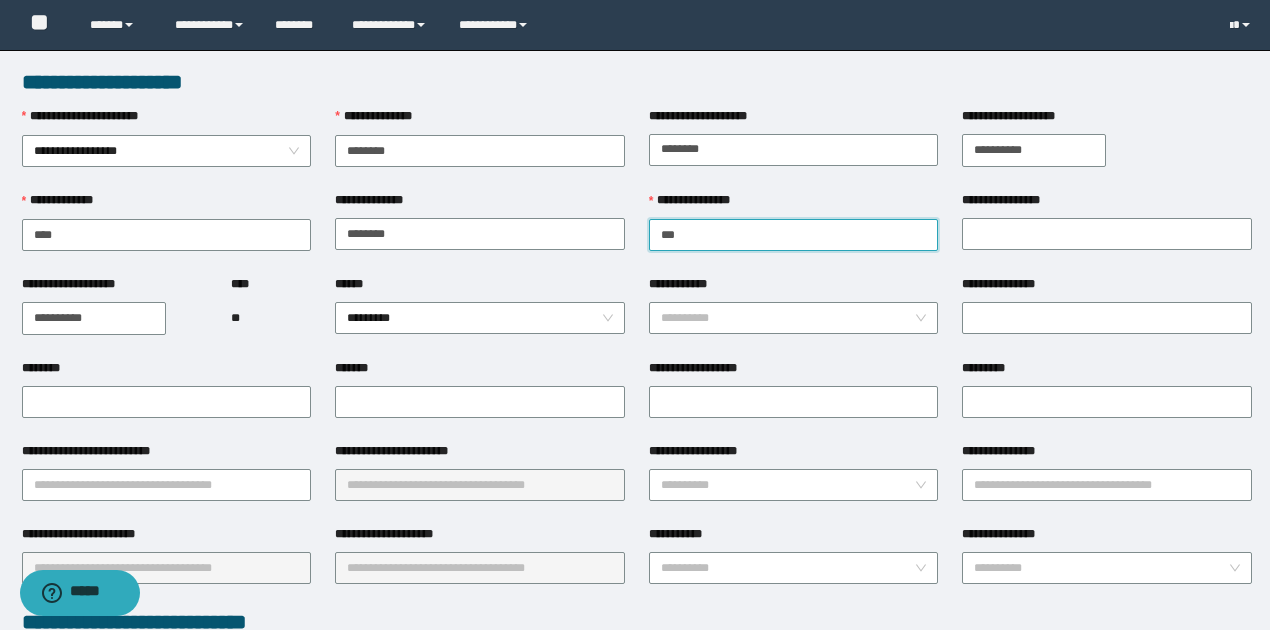 type on "*****" 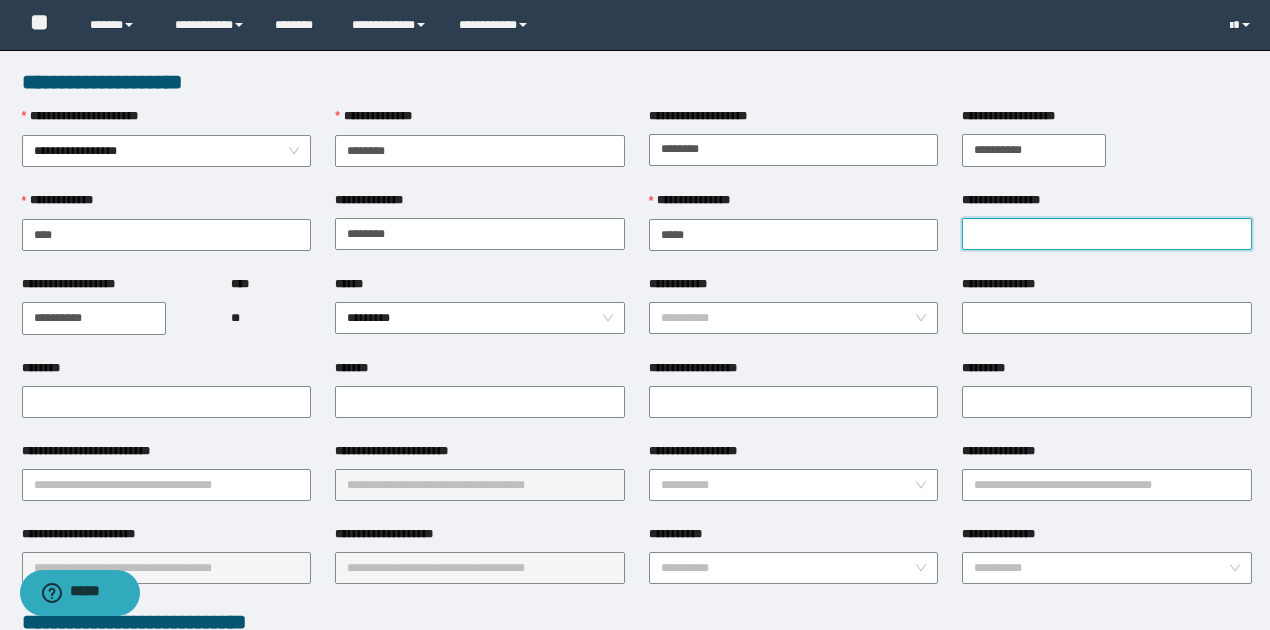click on "**********" at bounding box center (1107, 234) 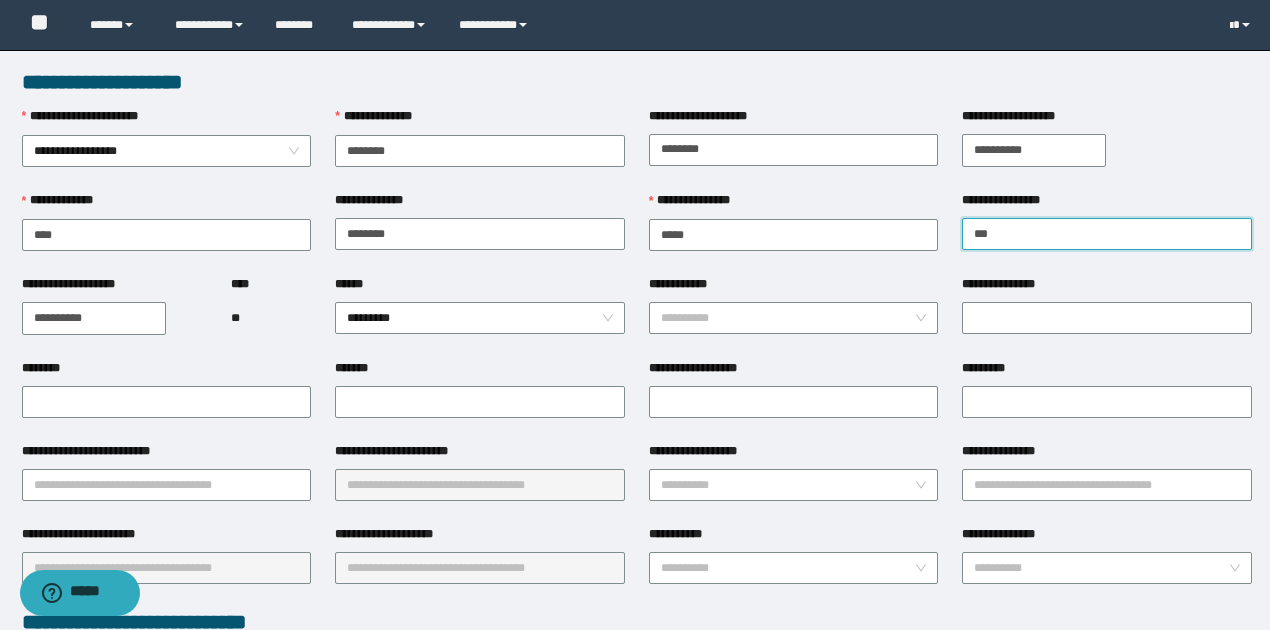type on "******" 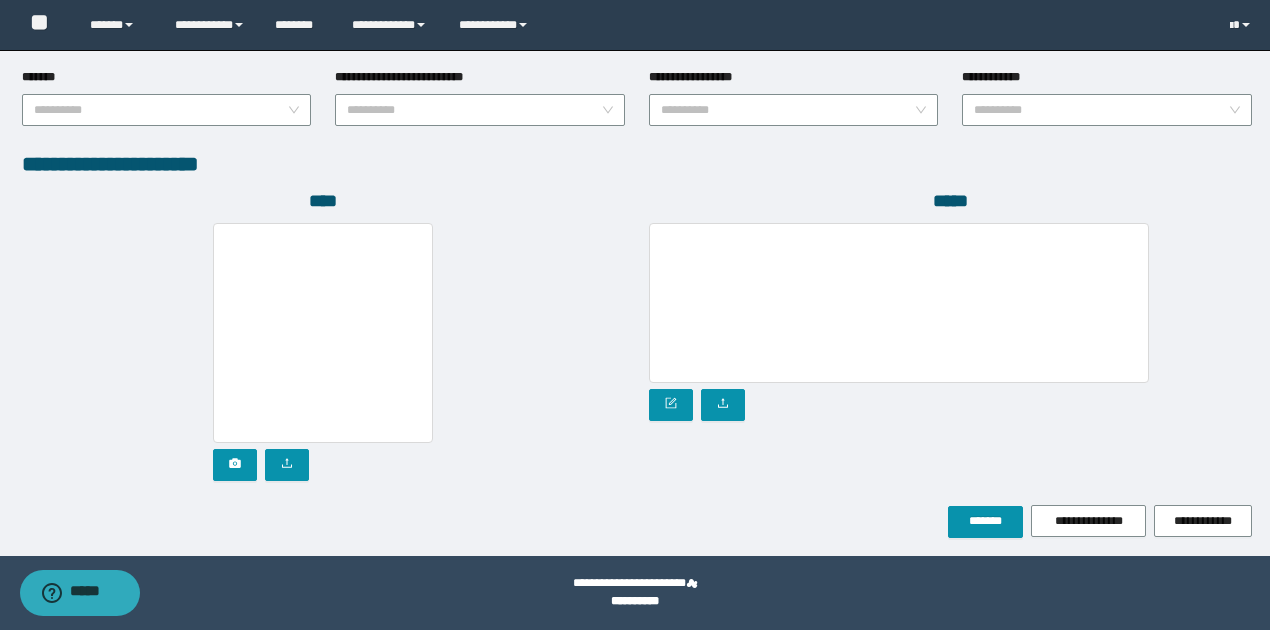 scroll, scrollTop: 1072, scrollLeft: 0, axis: vertical 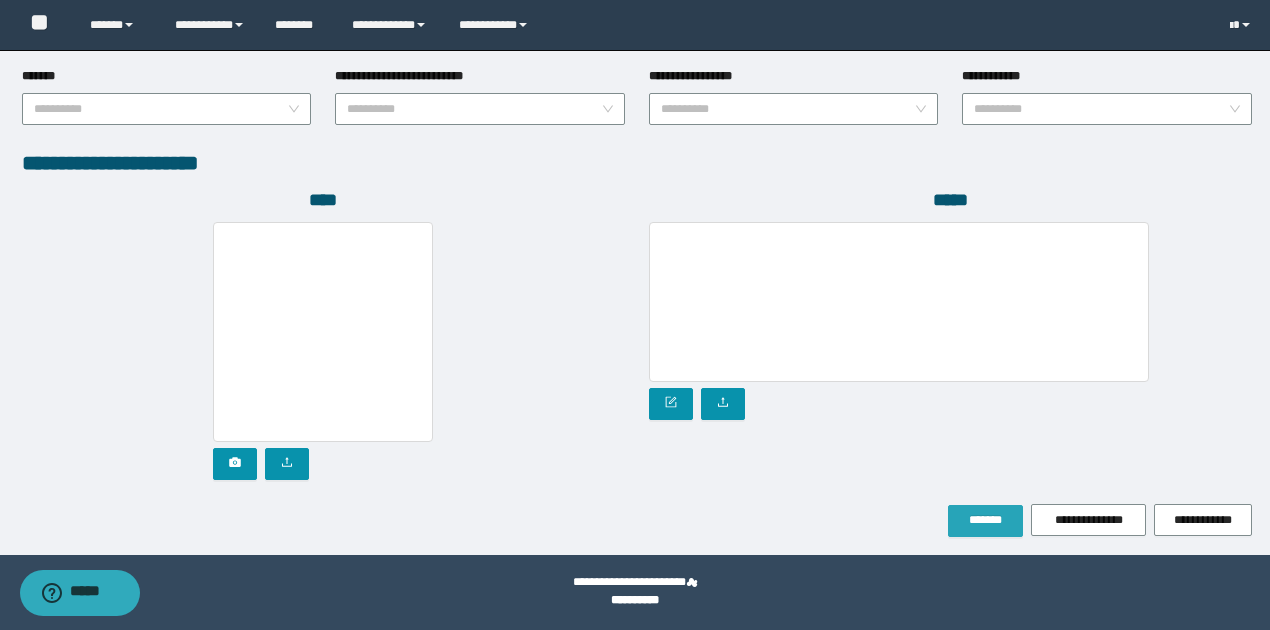 click on "*******" at bounding box center (985, 520) 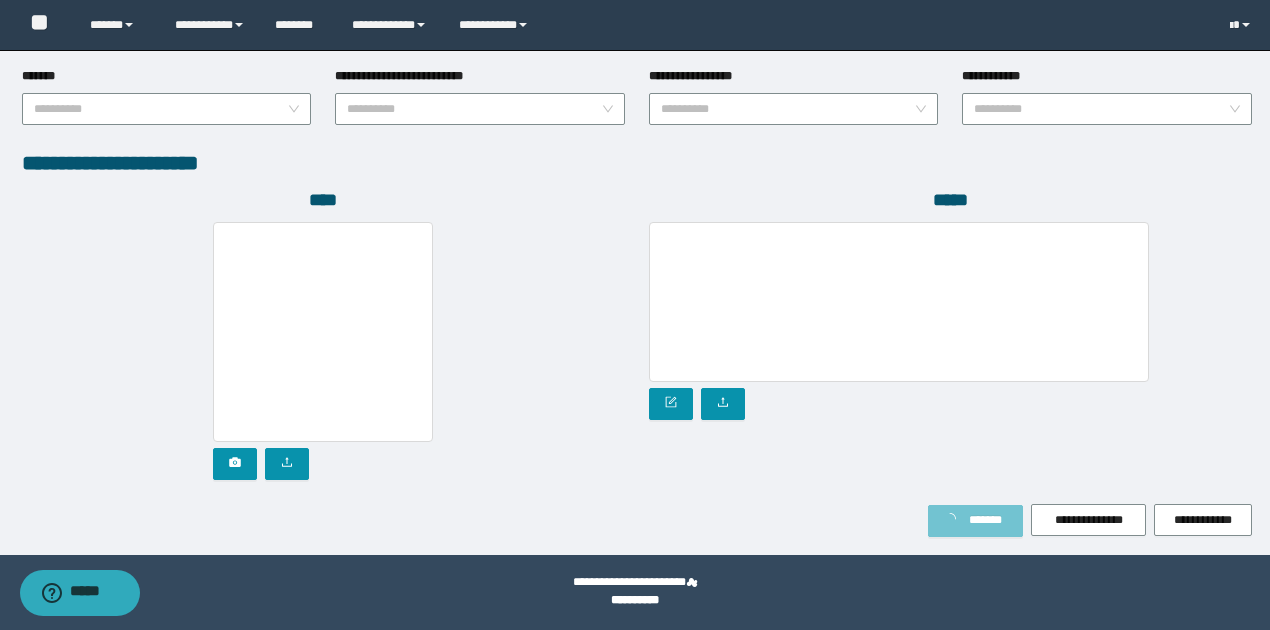 scroll, scrollTop: 1124, scrollLeft: 0, axis: vertical 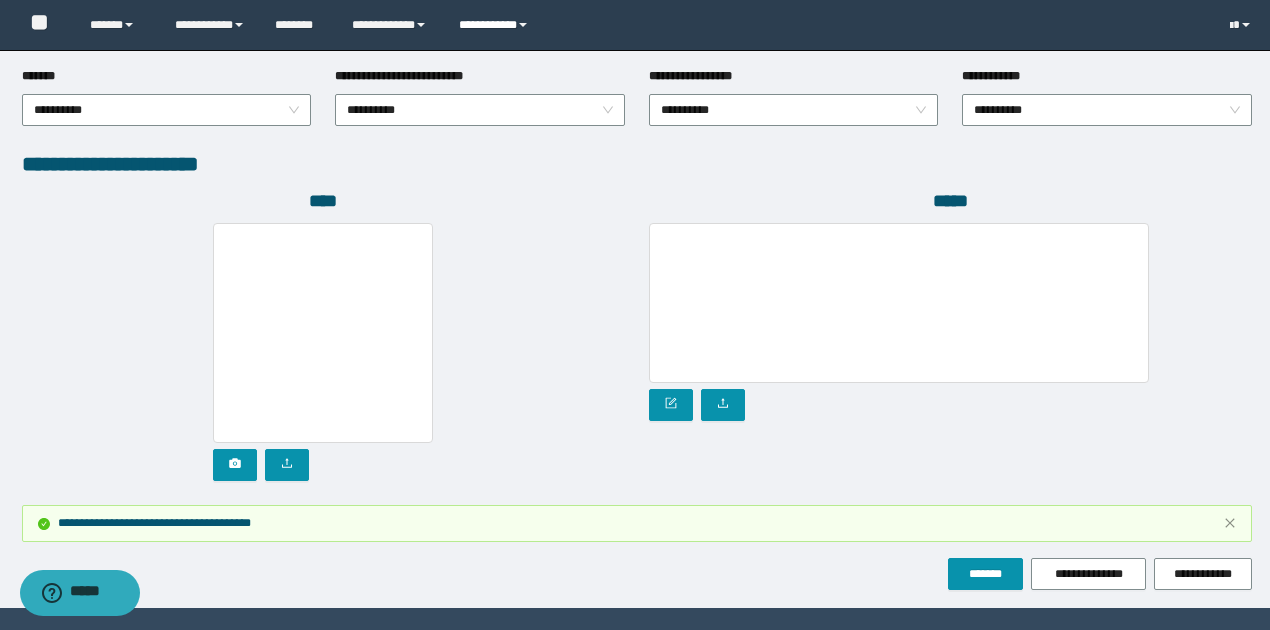 click at bounding box center (523, 25) 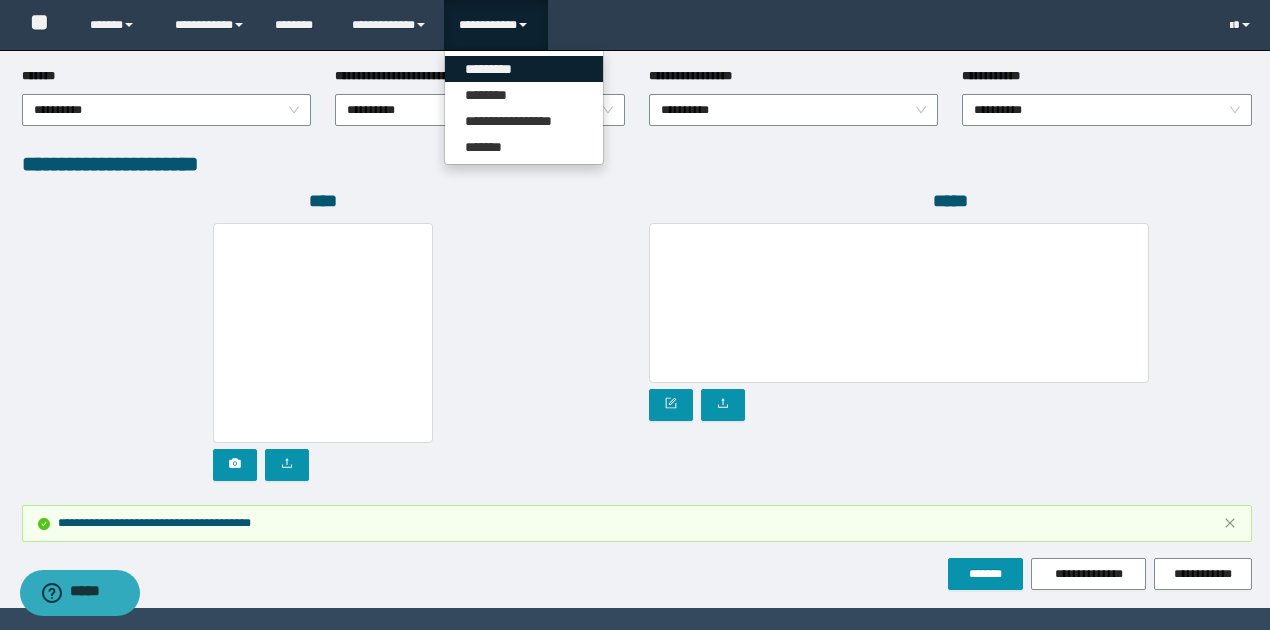 click on "*********" at bounding box center [524, 69] 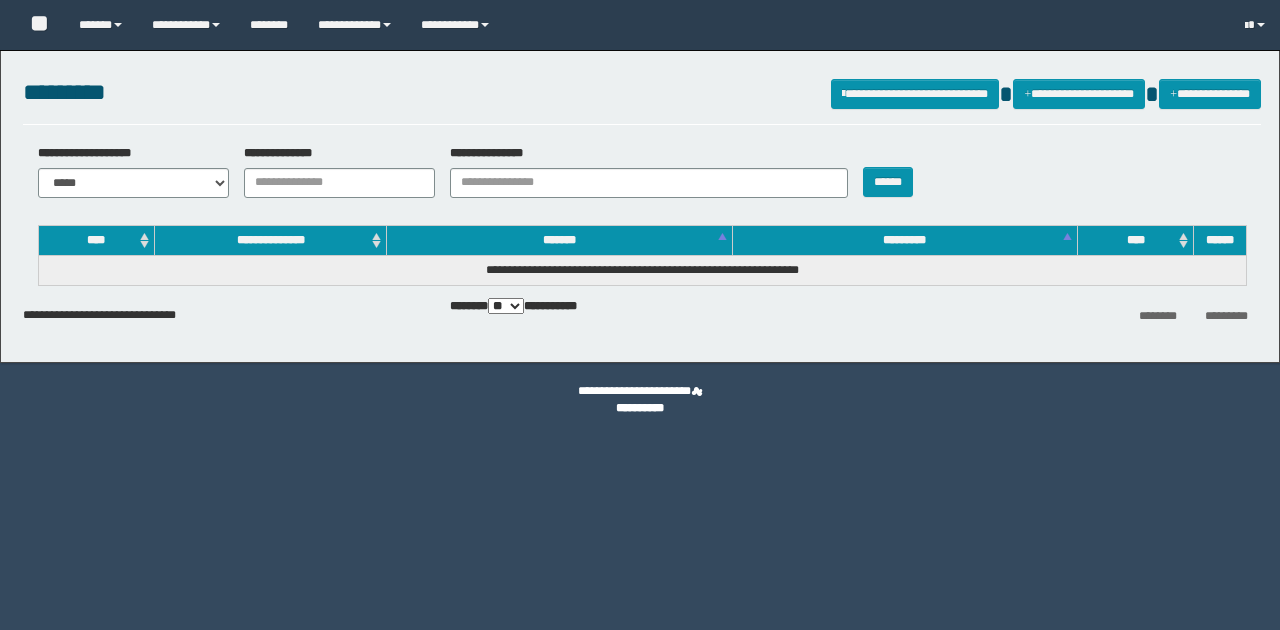 scroll, scrollTop: 0, scrollLeft: 0, axis: both 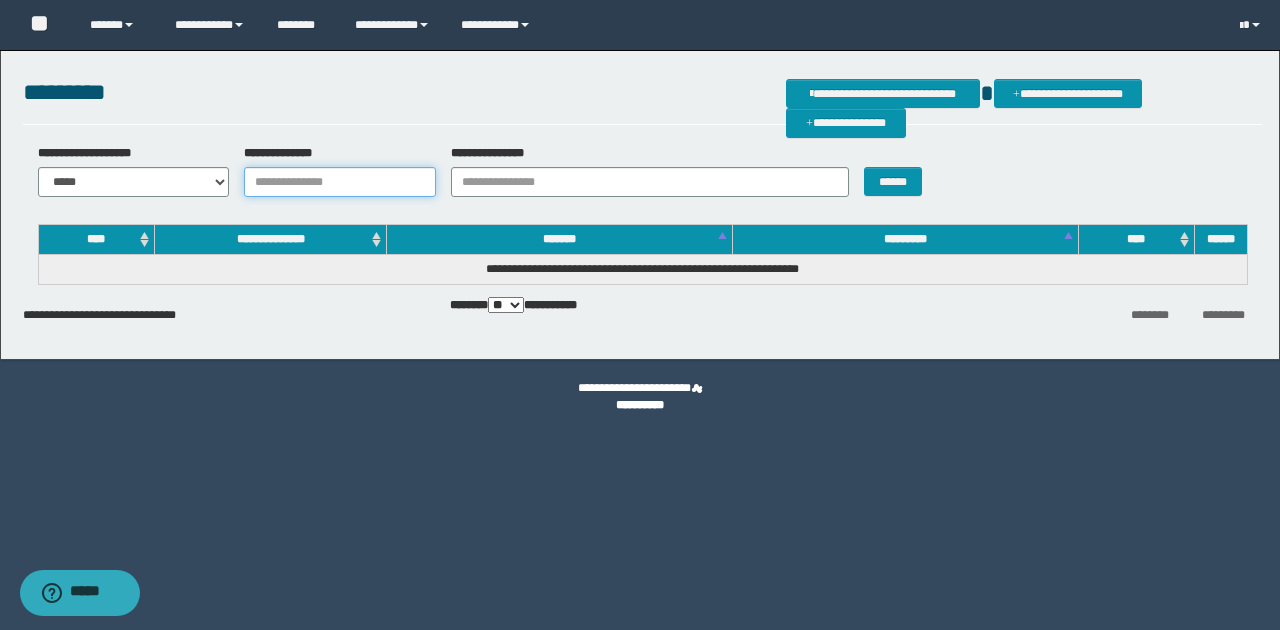 click on "**********" at bounding box center (340, 182) 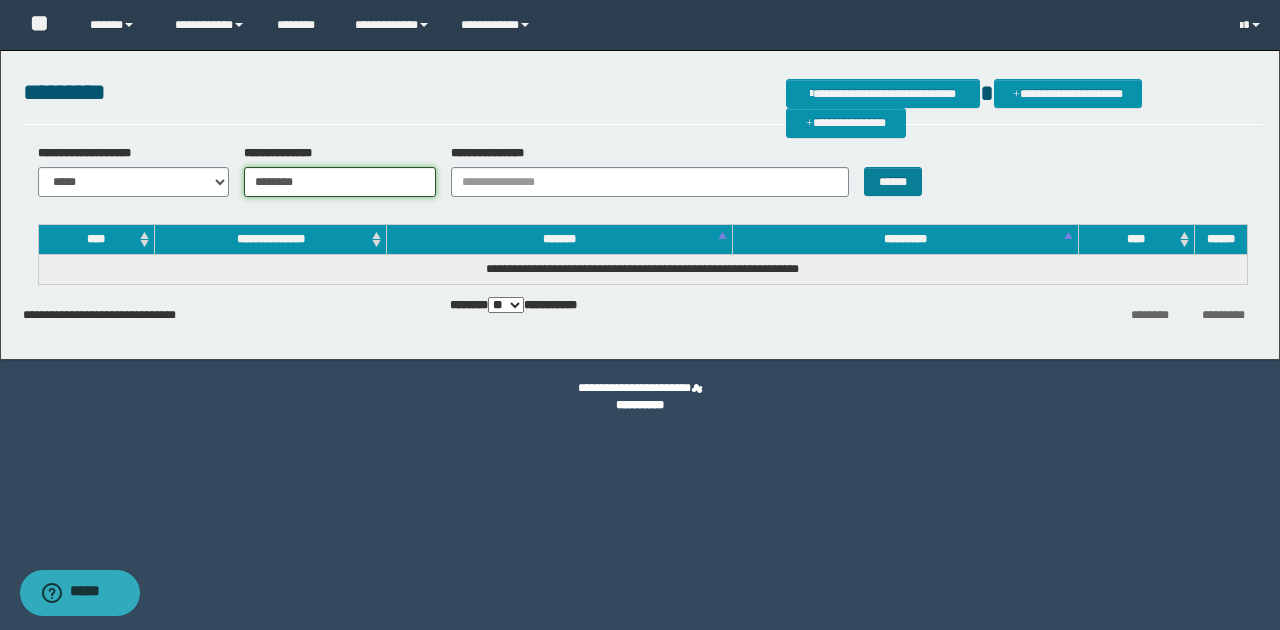 type on "********" 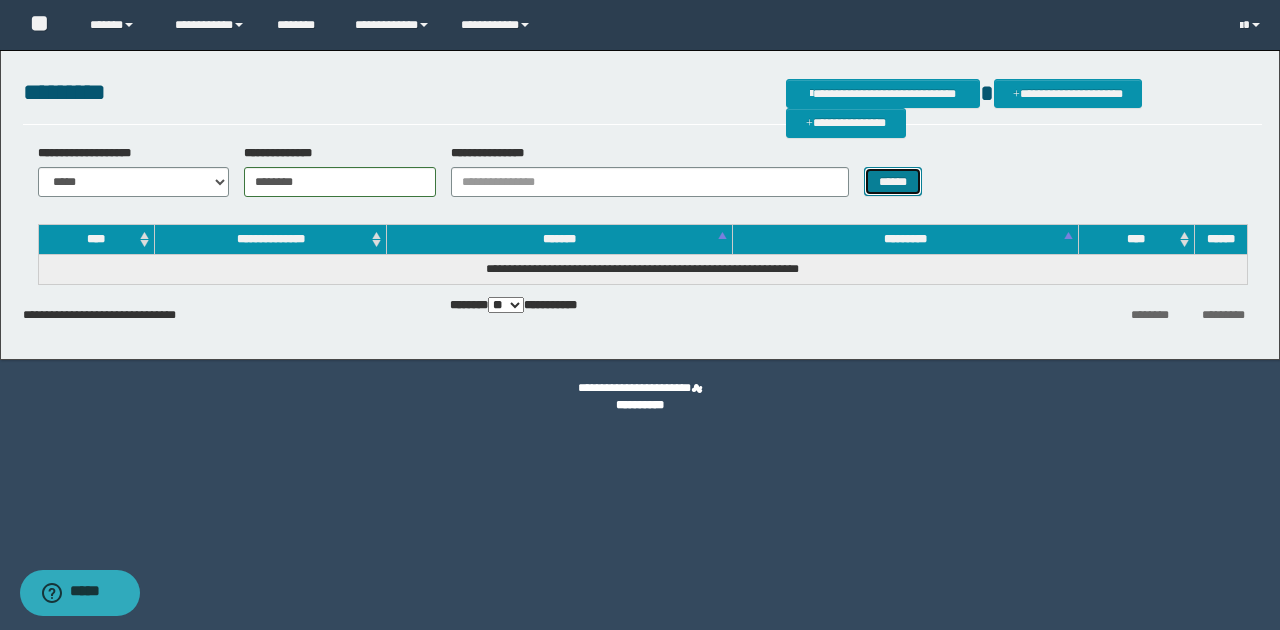 click on "******" at bounding box center (893, 181) 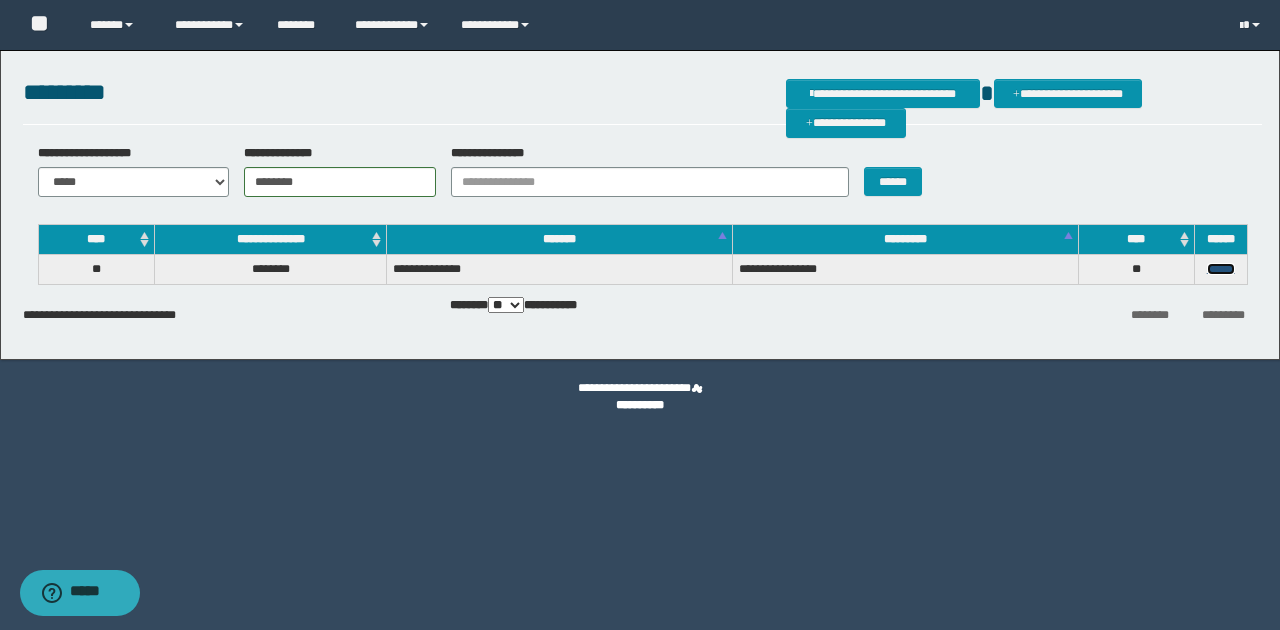 click on "******" at bounding box center (1221, 269) 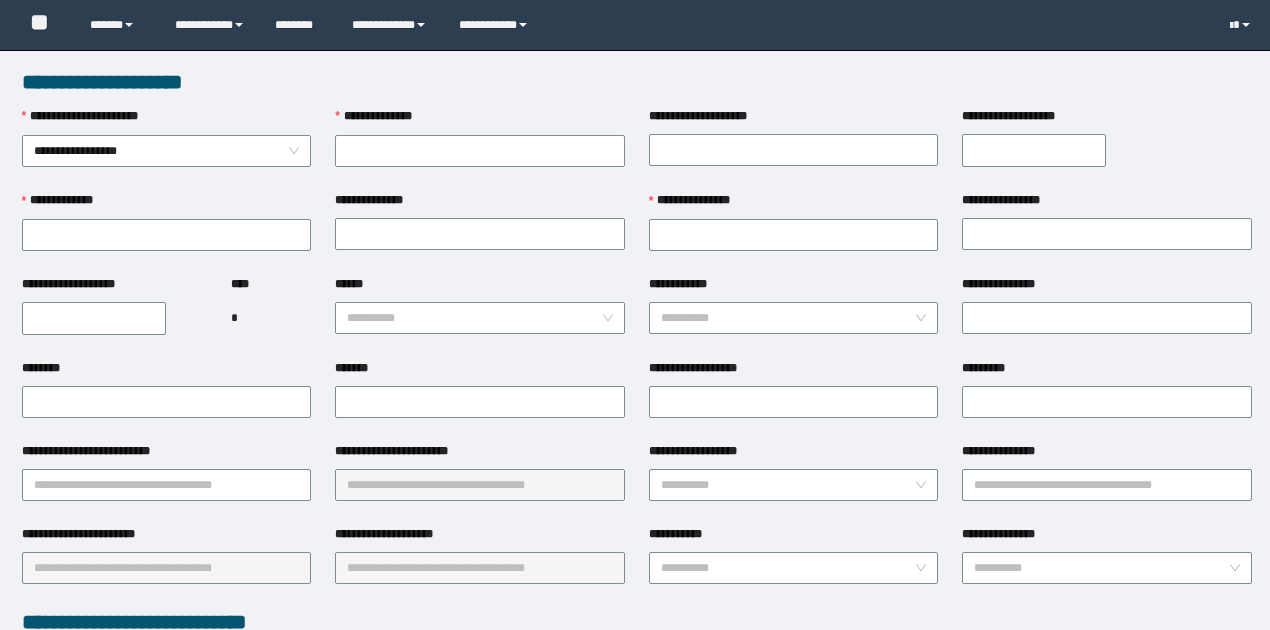 scroll, scrollTop: 0, scrollLeft: 0, axis: both 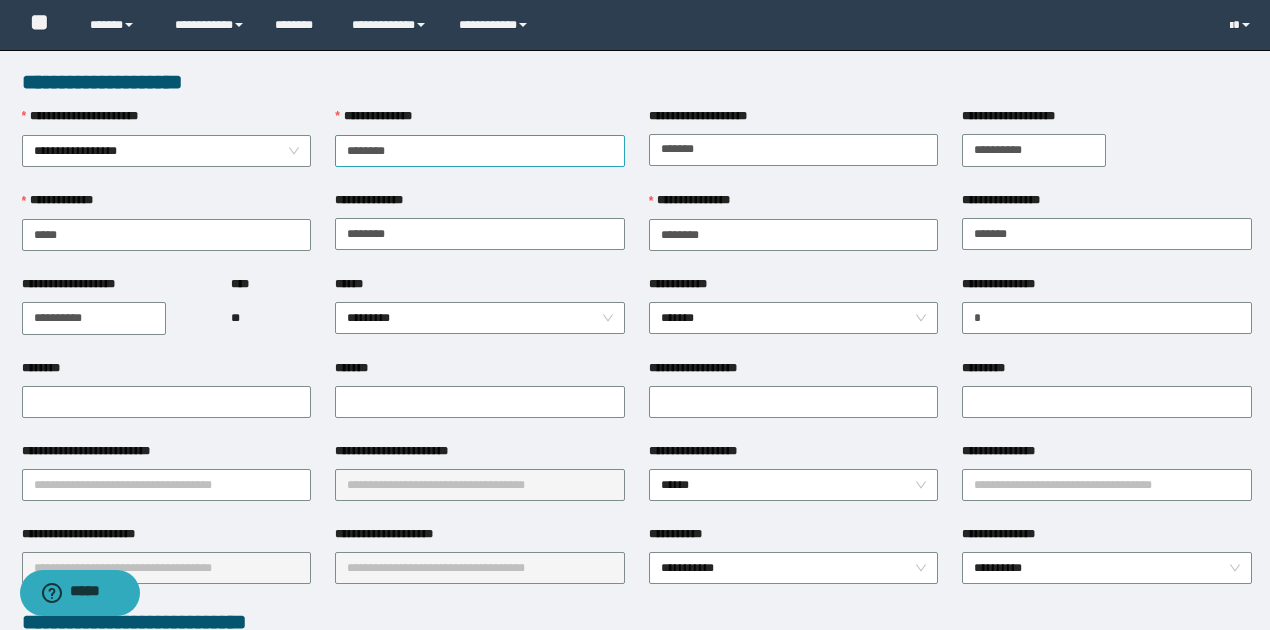 click on "**********" at bounding box center [480, 151] 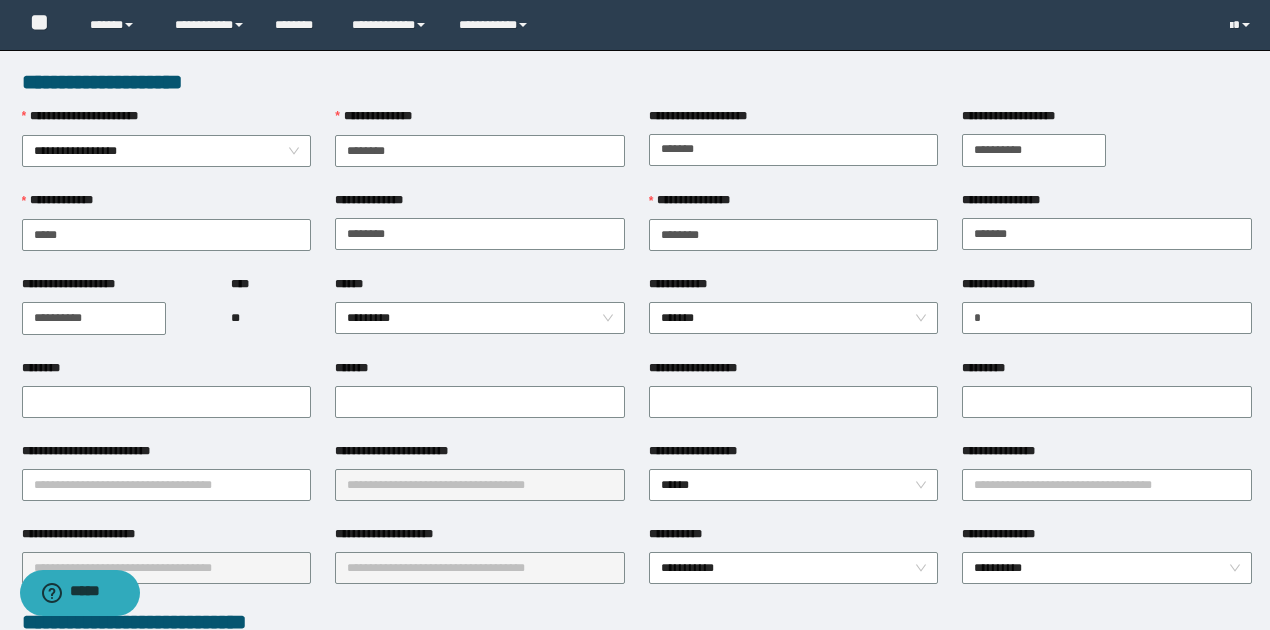 drag, startPoint x: 386, startPoint y: 157, endPoint x: 325, endPoint y: 155, distance: 61.03278 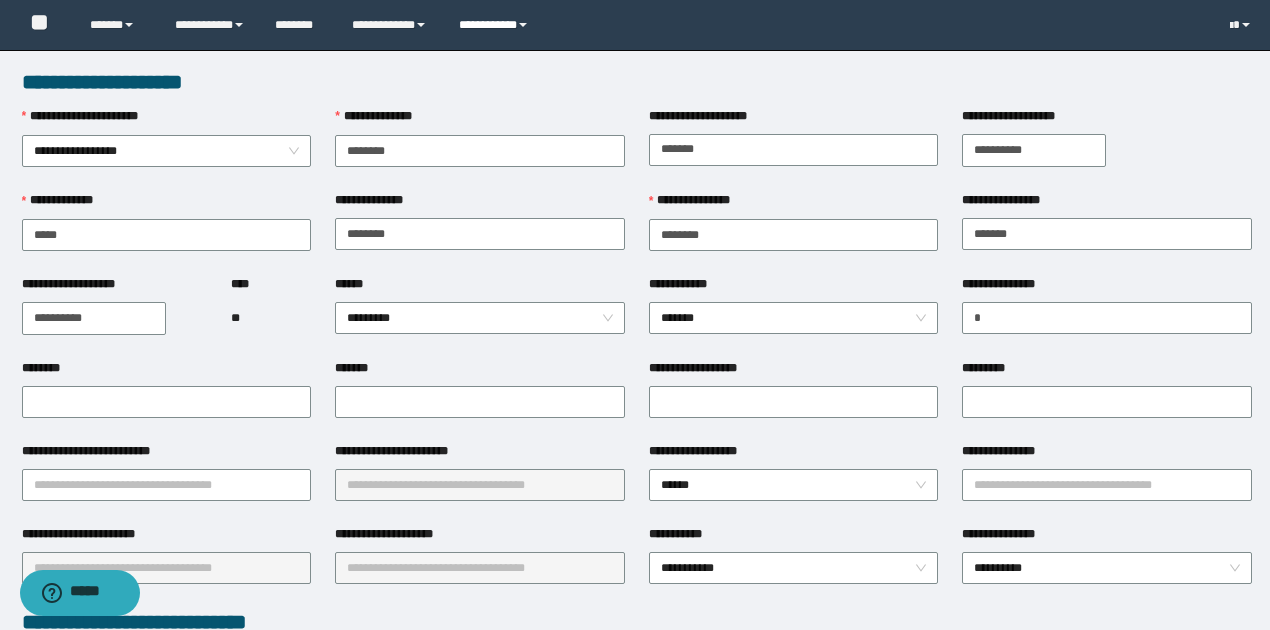 click on "**********" at bounding box center [496, 25] 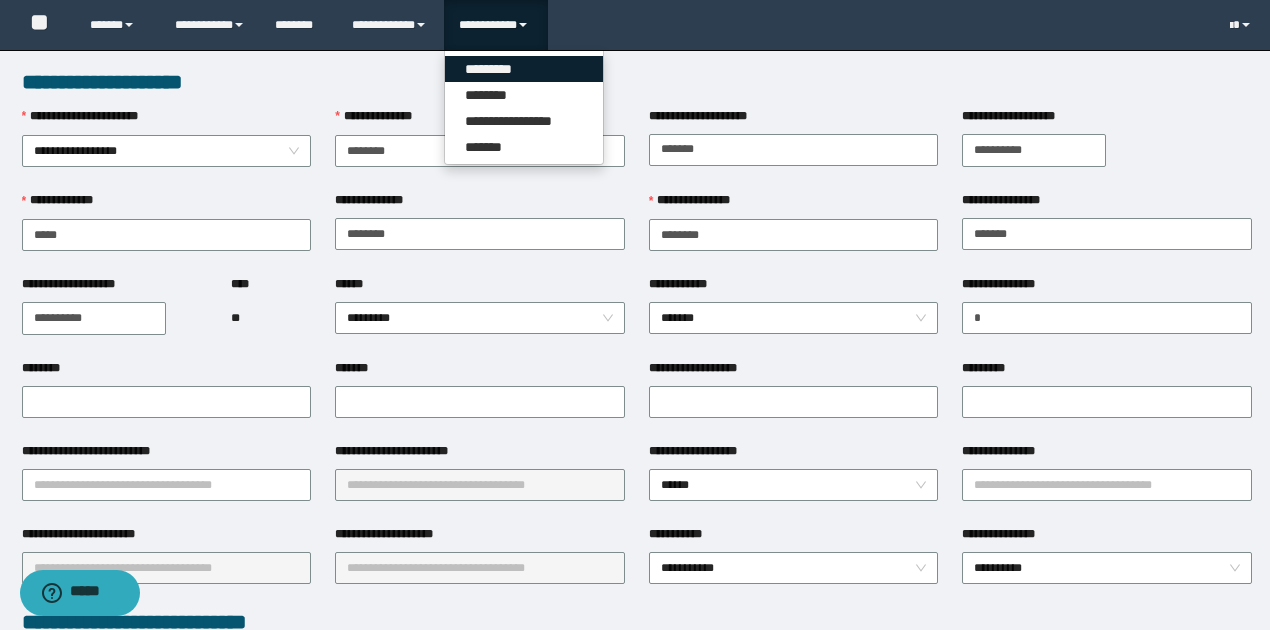 click on "*********" at bounding box center (524, 69) 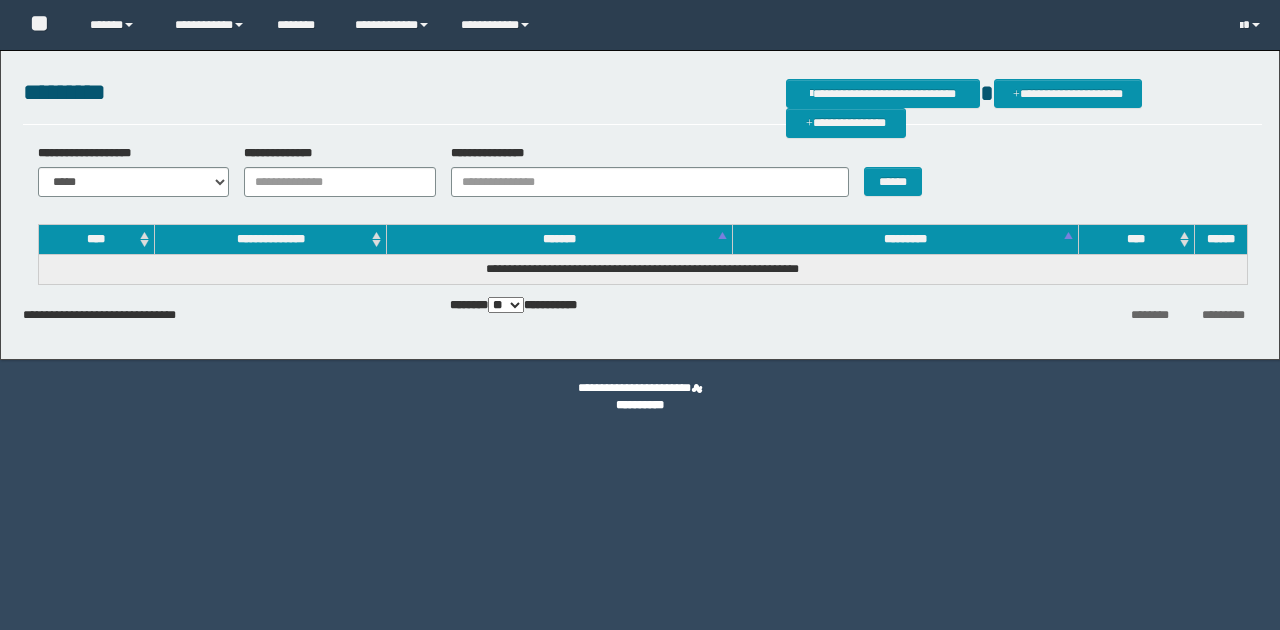 scroll, scrollTop: 0, scrollLeft: 0, axis: both 